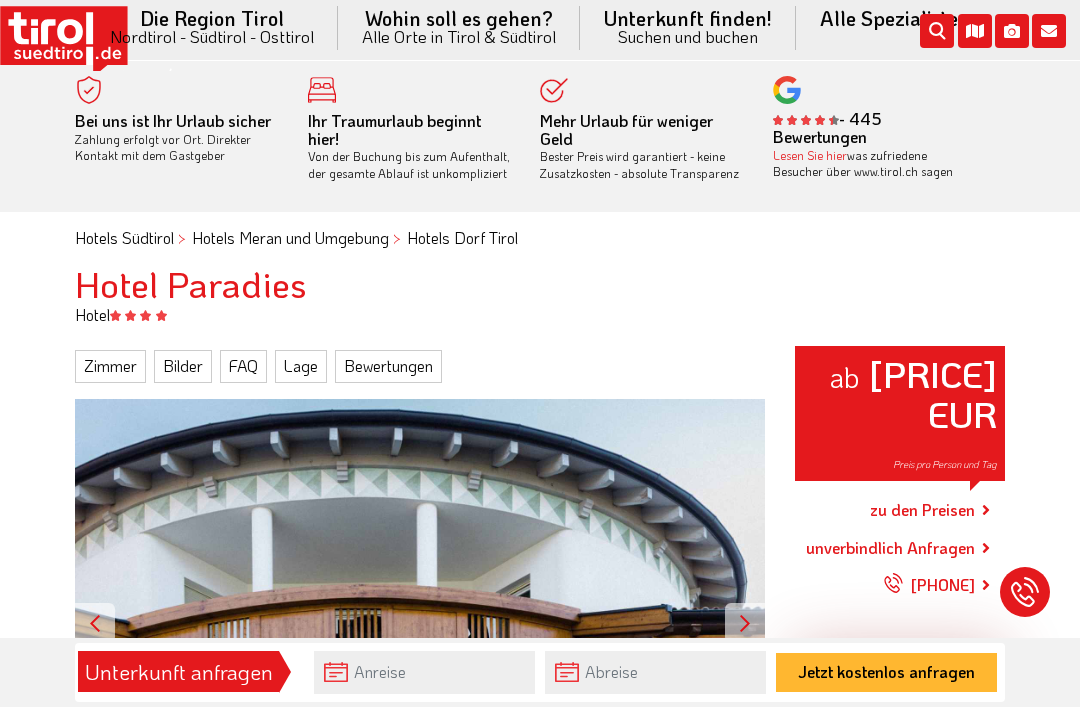 scroll, scrollTop: 0, scrollLeft: 0, axis: both 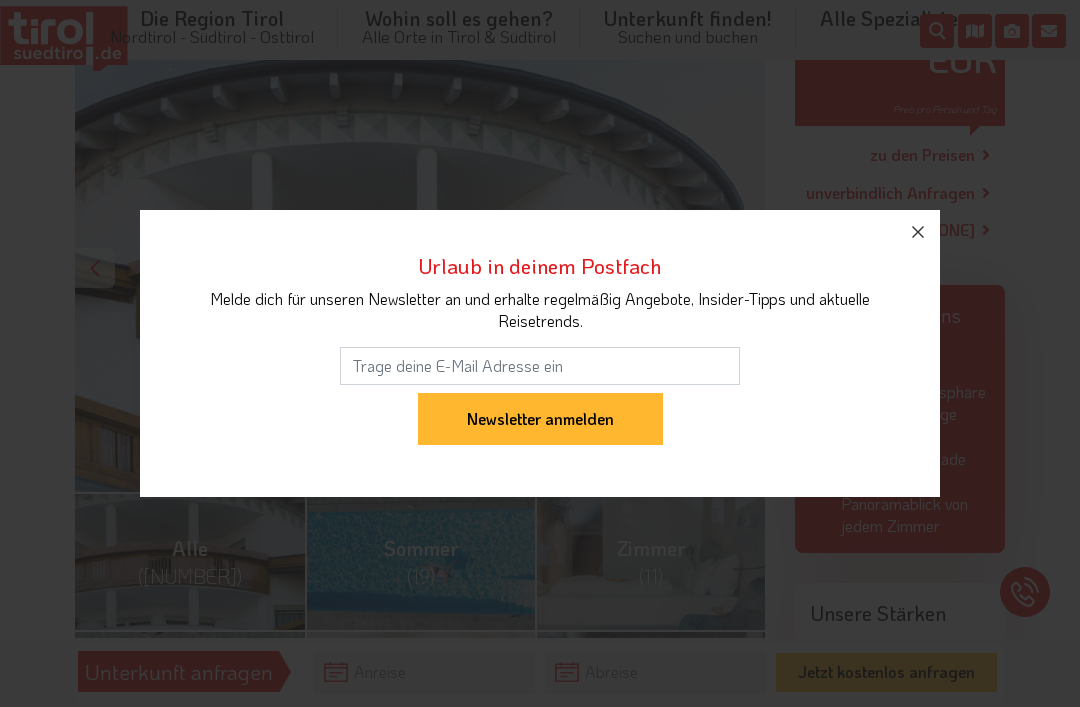 click 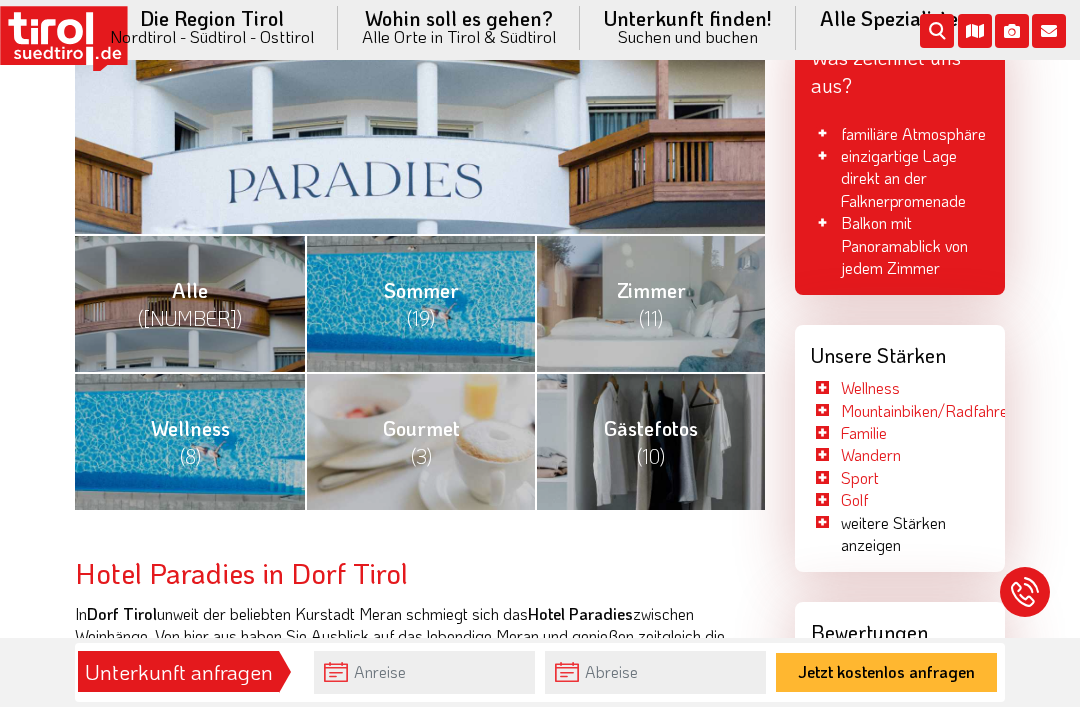scroll, scrollTop: 620, scrollLeft: 0, axis: vertical 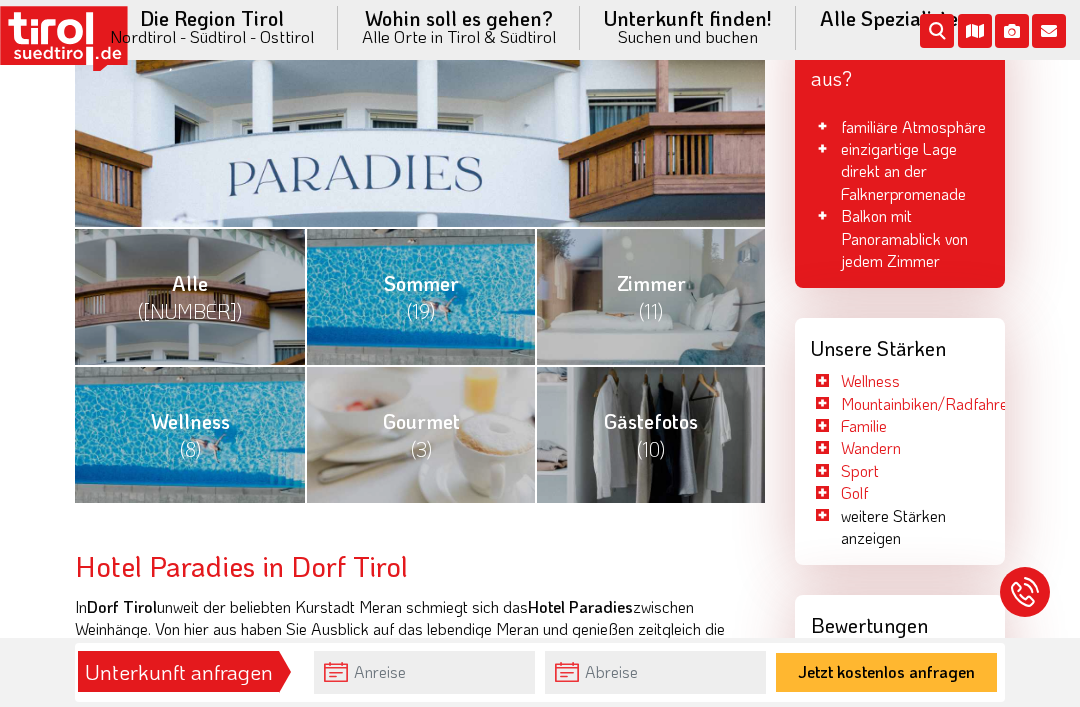 click on "Gästefotos   (10)" at bounding box center [650, 434] 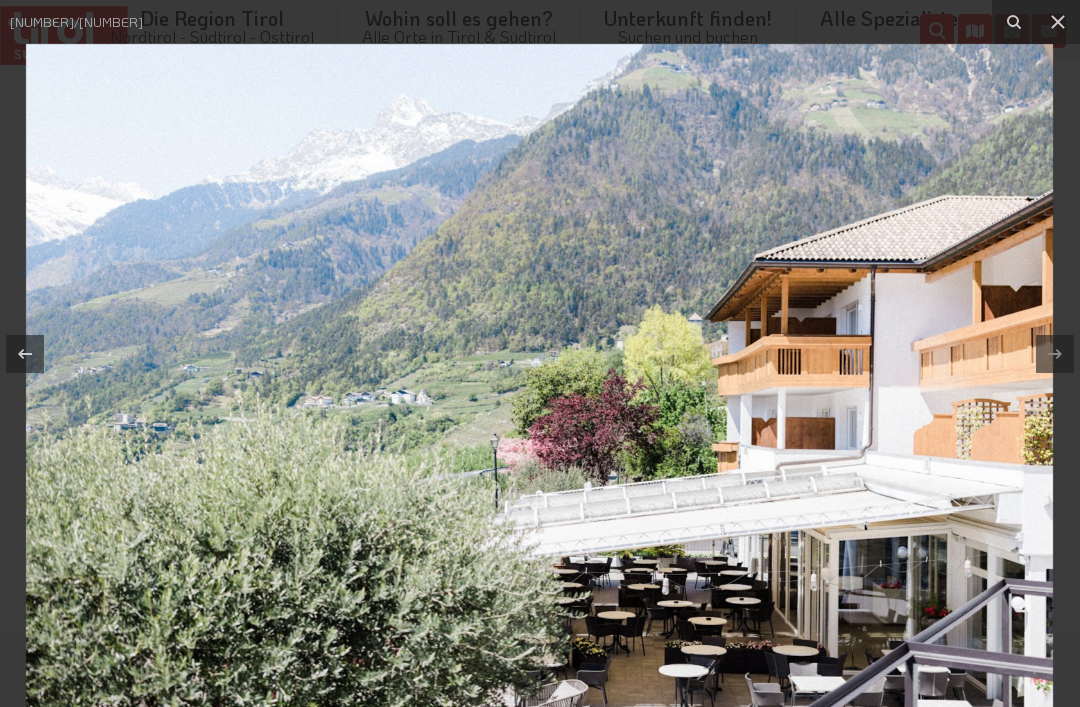 click at bounding box center [1058, 22] 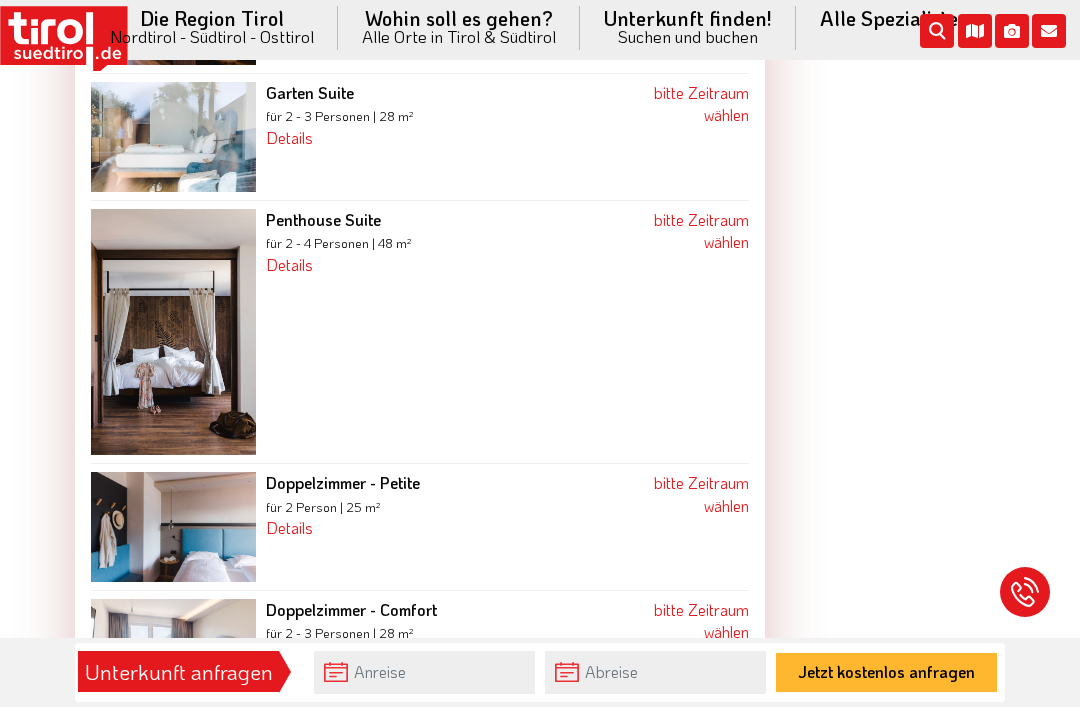scroll, scrollTop: 2658, scrollLeft: 0, axis: vertical 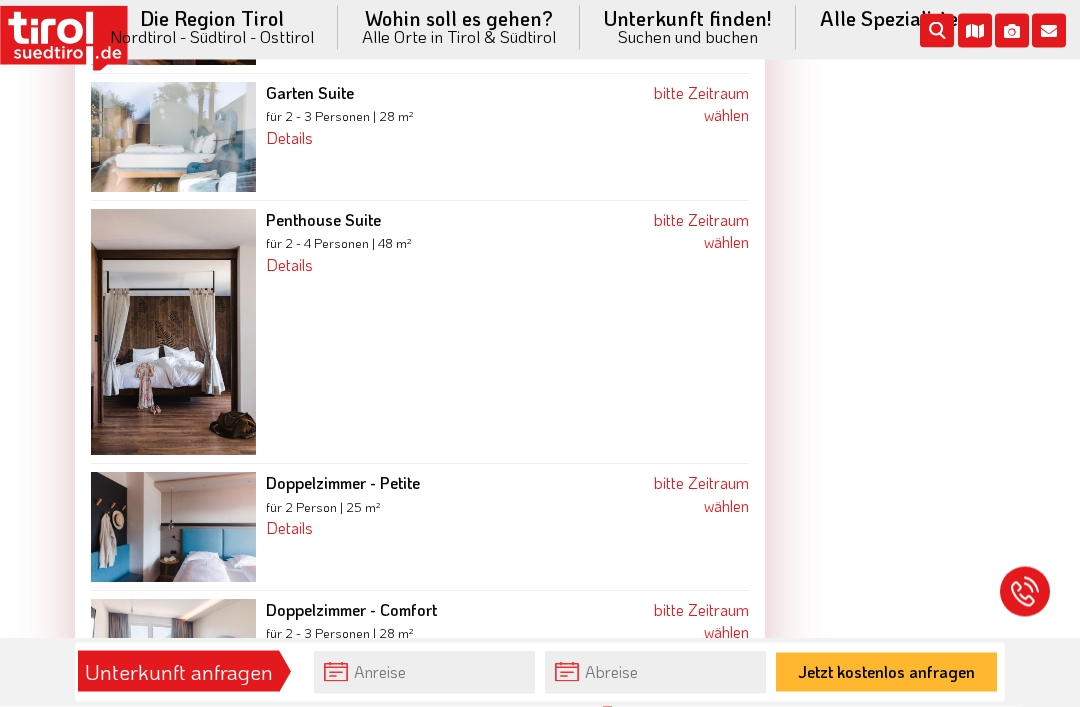click on "Details" at bounding box center (289, 265) 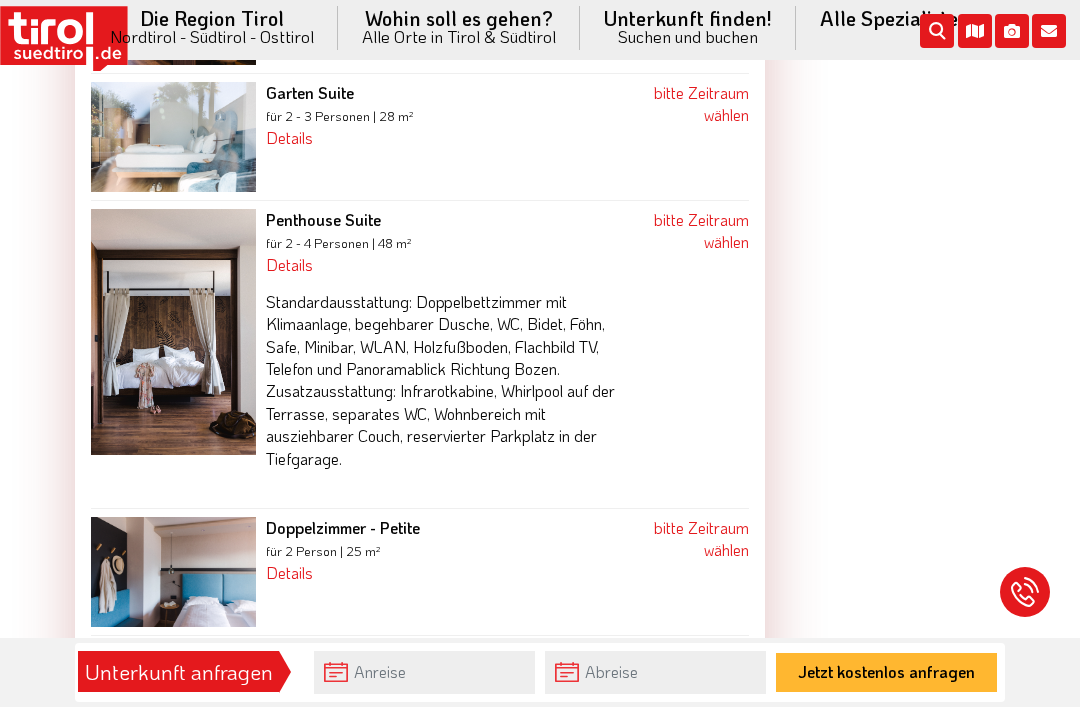 click on "Details" at bounding box center (289, 572) 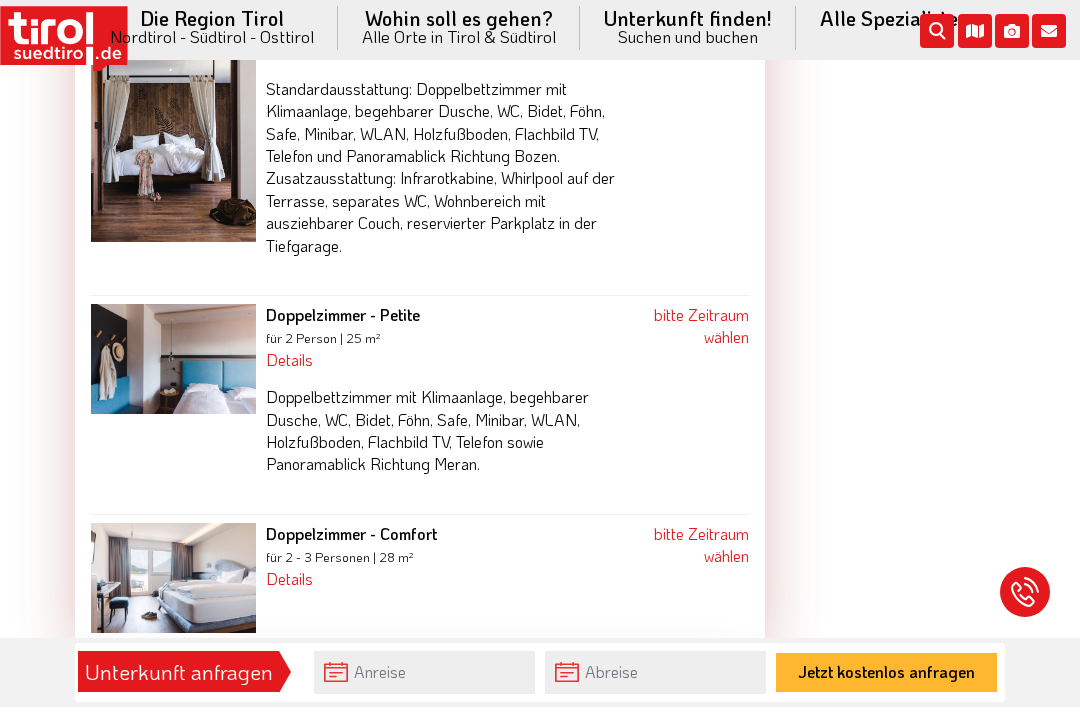scroll, scrollTop: 2874, scrollLeft: 0, axis: vertical 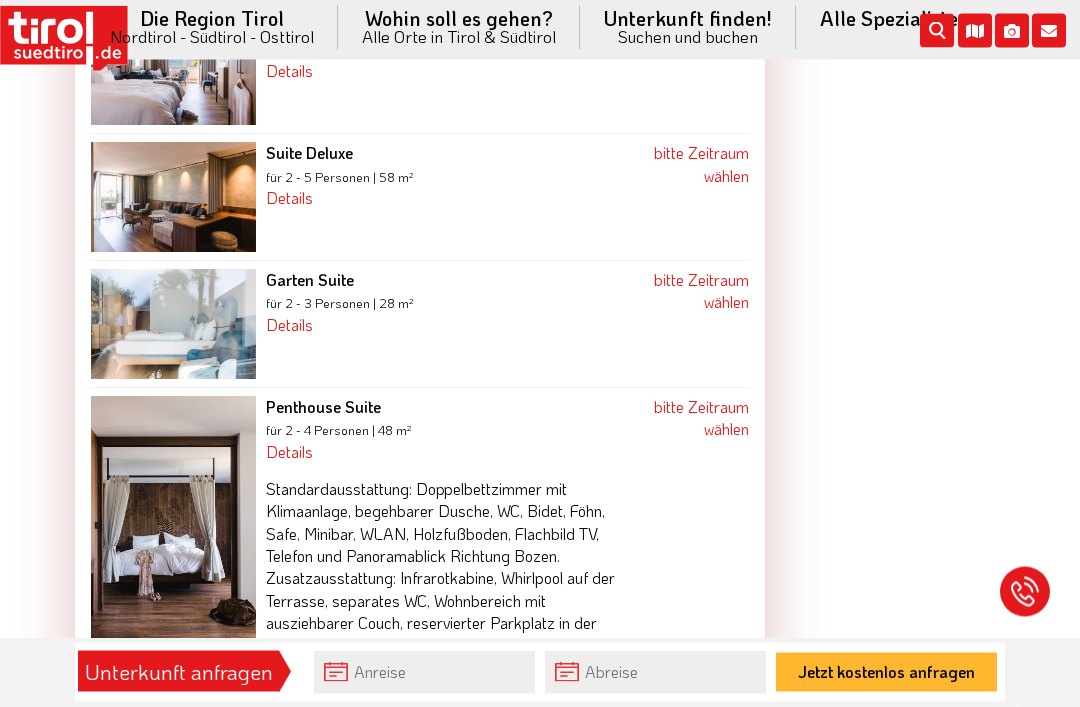 click on "Details" at bounding box center (289, 325) 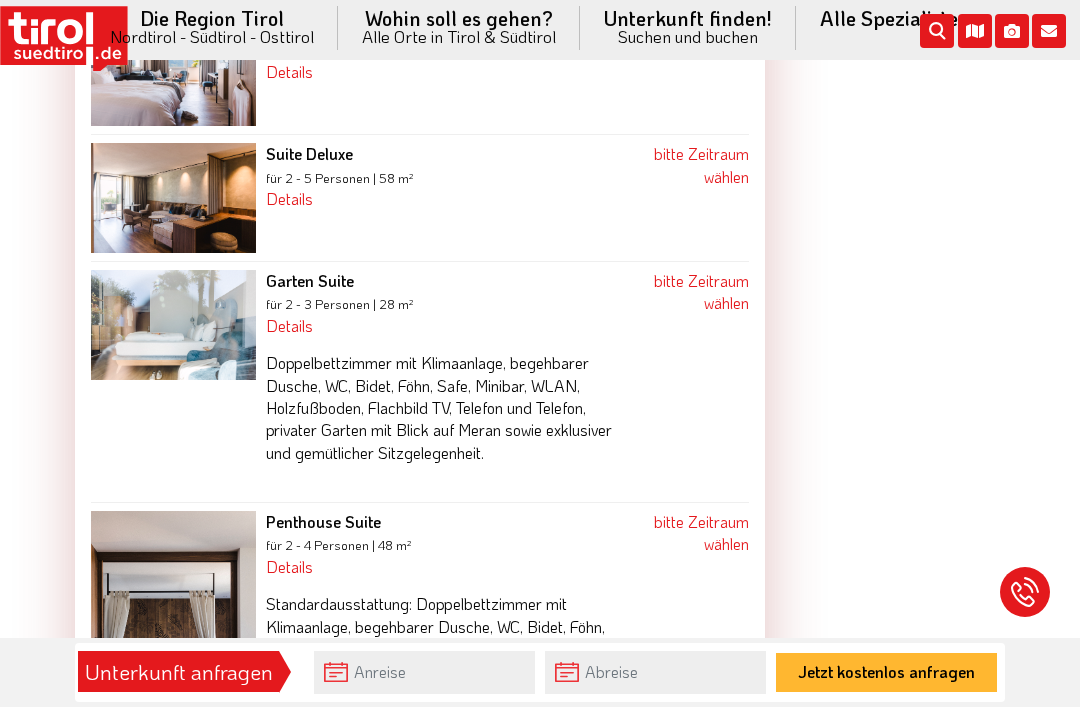 scroll, scrollTop: 2469, scrollLeft: 0, axis: vertical 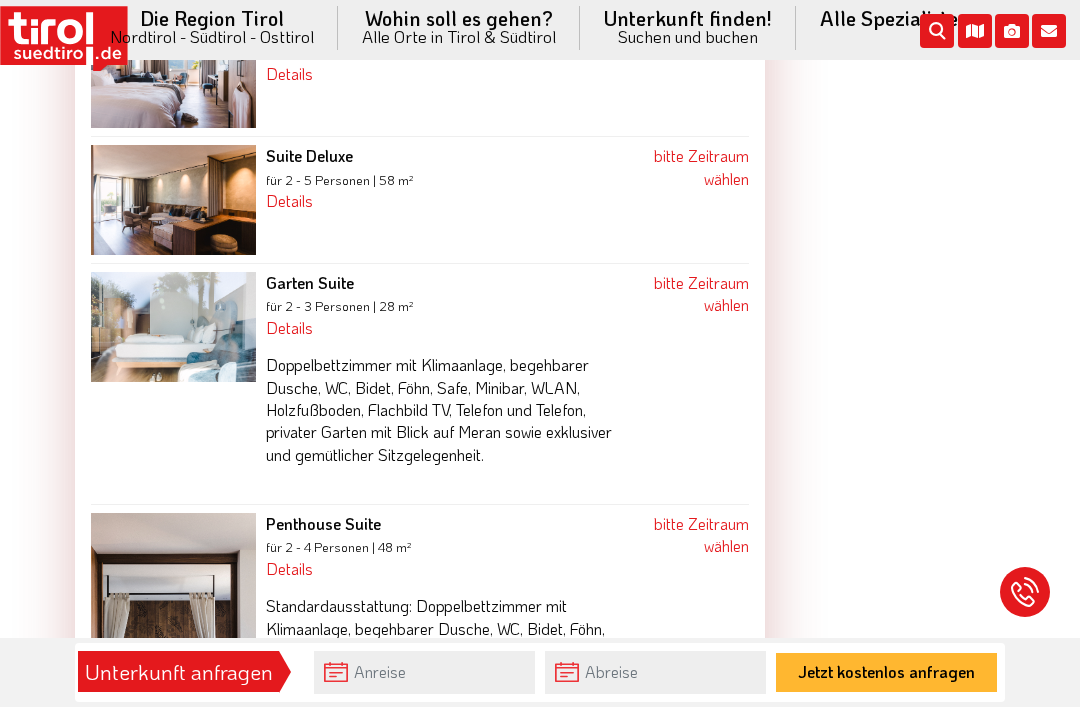 click at bounding box center (173, 327) 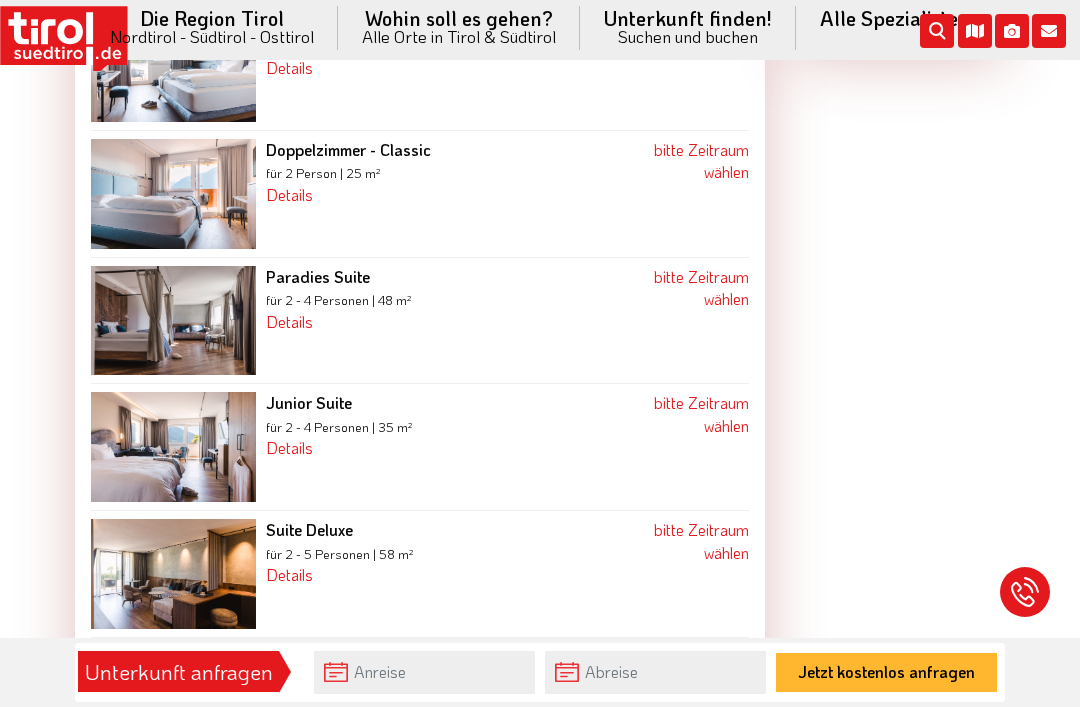 scroll, scrollTop: 2097, scrollLeft: 0, axis: vertical 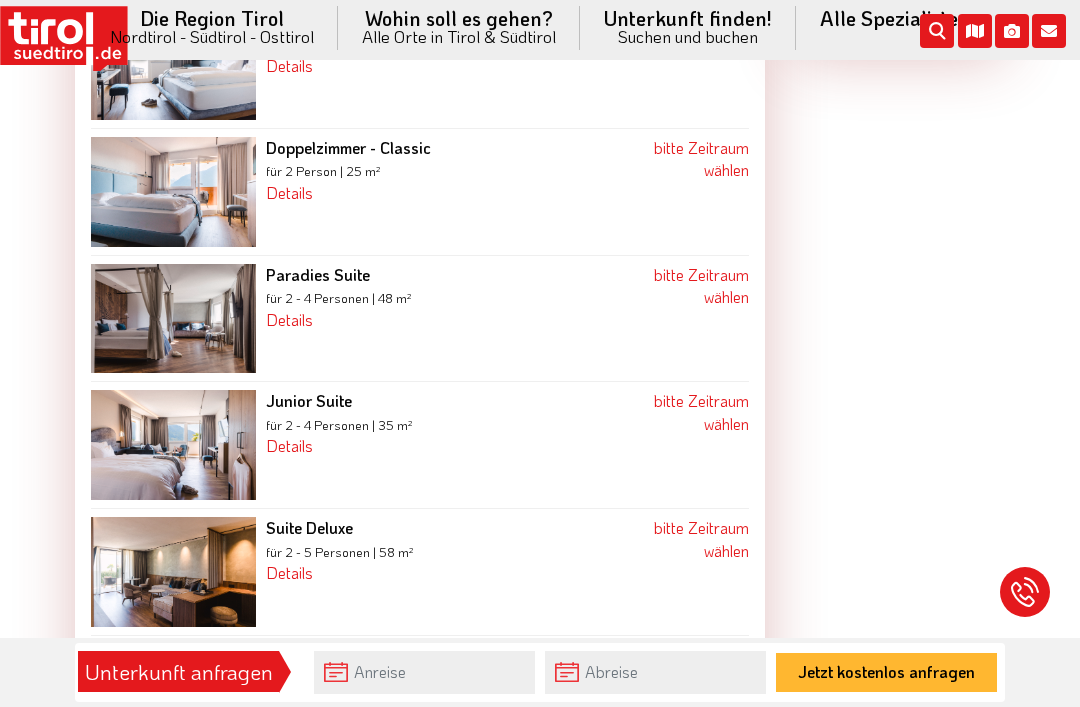 click at bounding box center (173, 572) 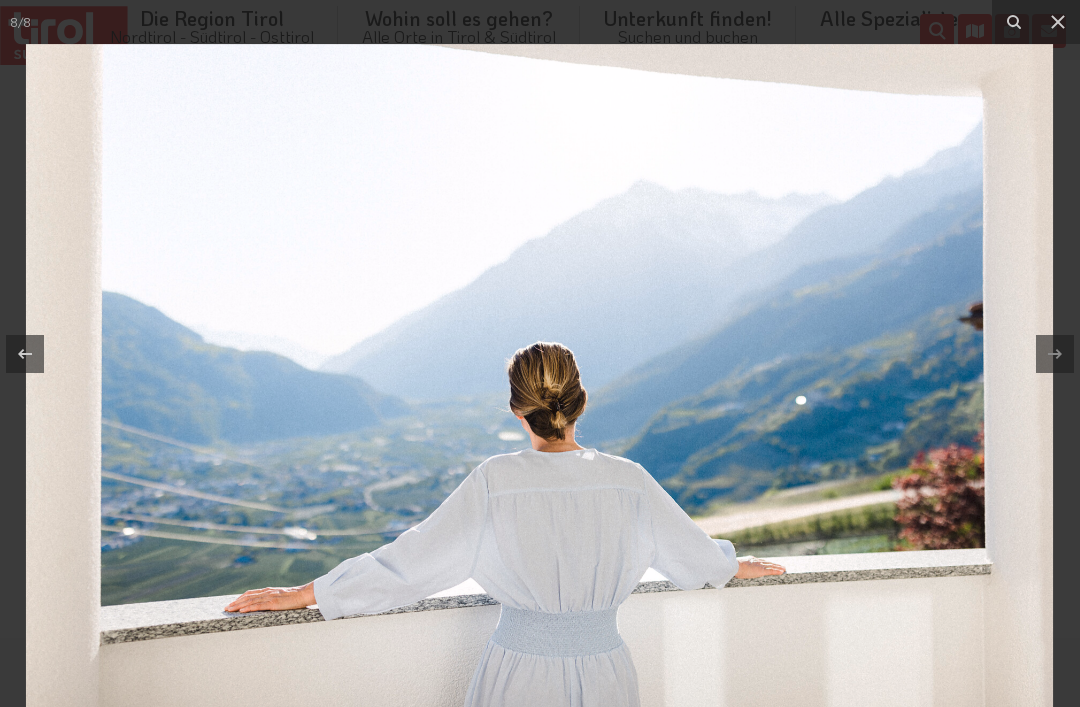 click 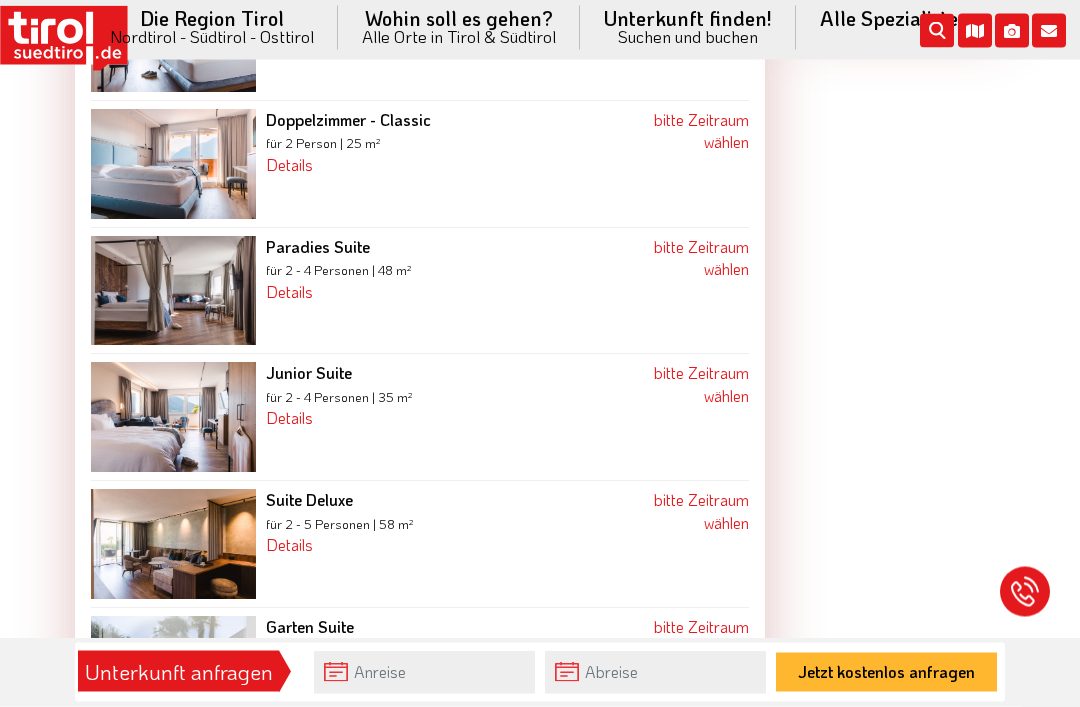scroll, scrollTop: 2124, scrollLeft: 0, axis: vertical 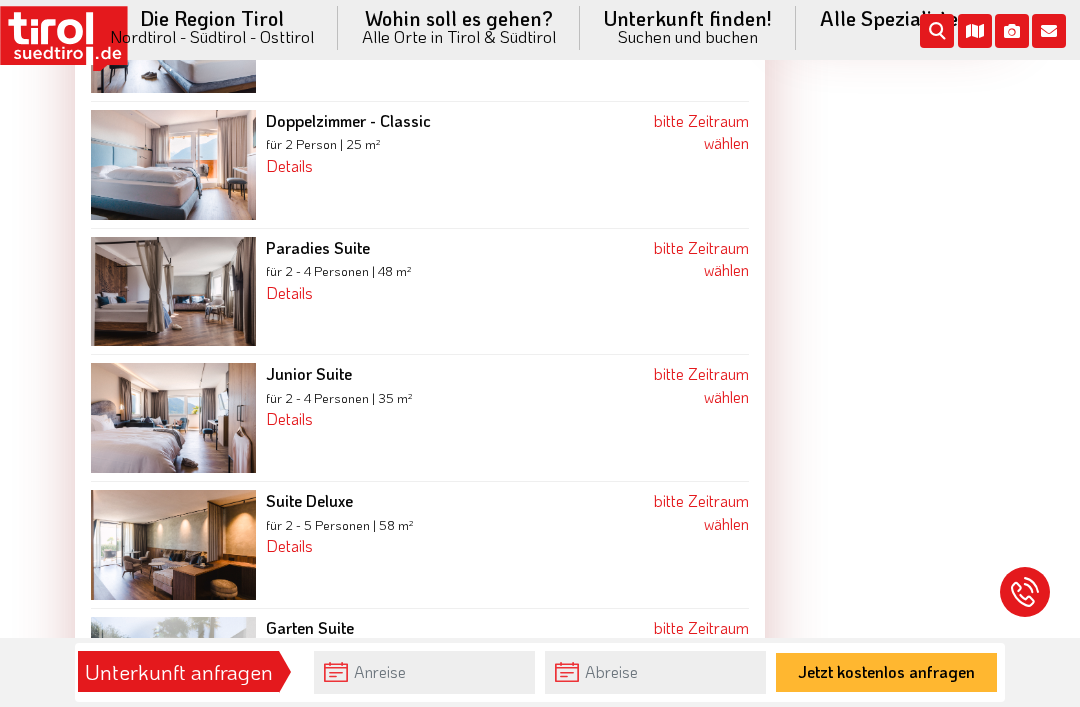 click at bounding box center [173, 545] 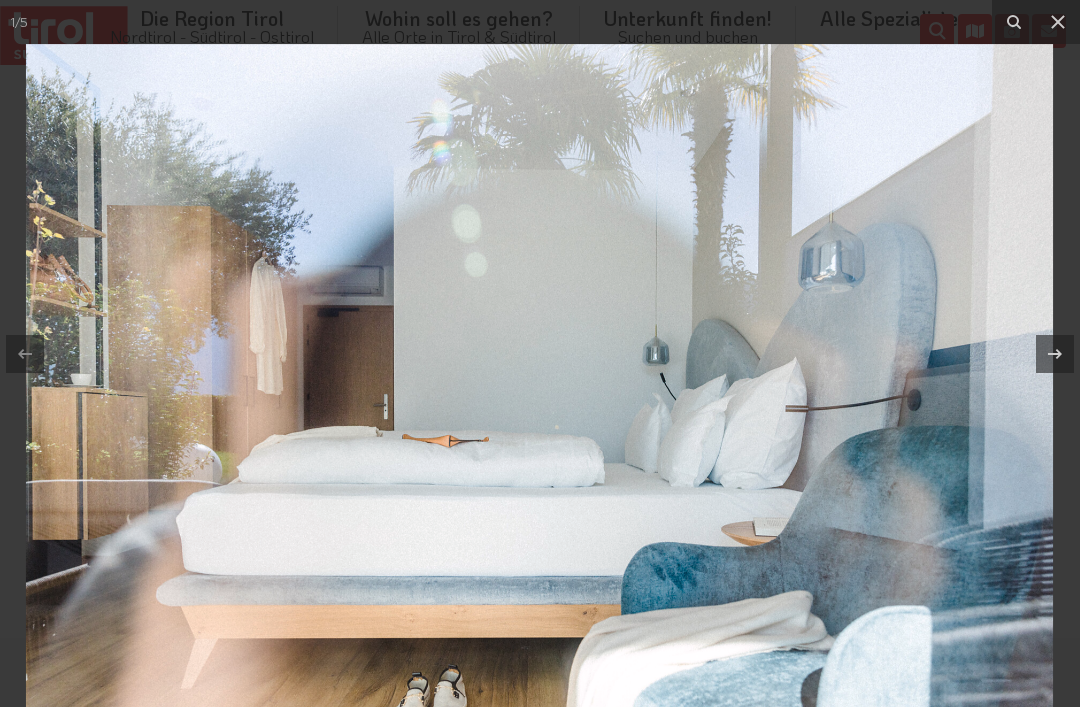 click 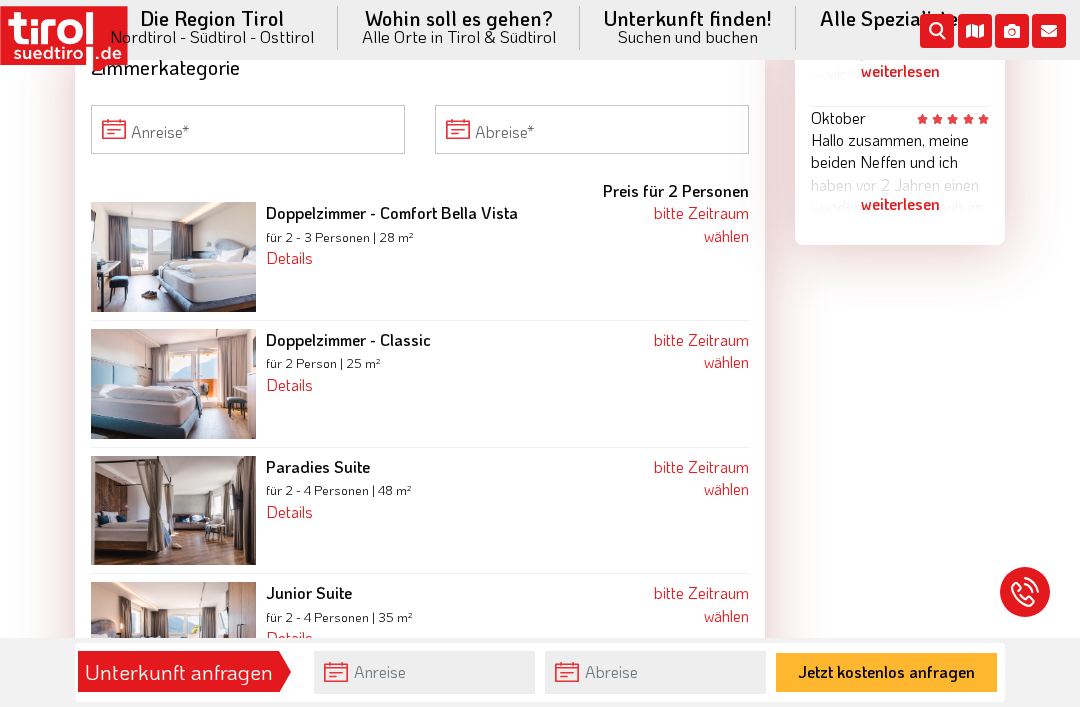 scroll, scrollTop: 1863, scrollLeft: 0, axis: vertical 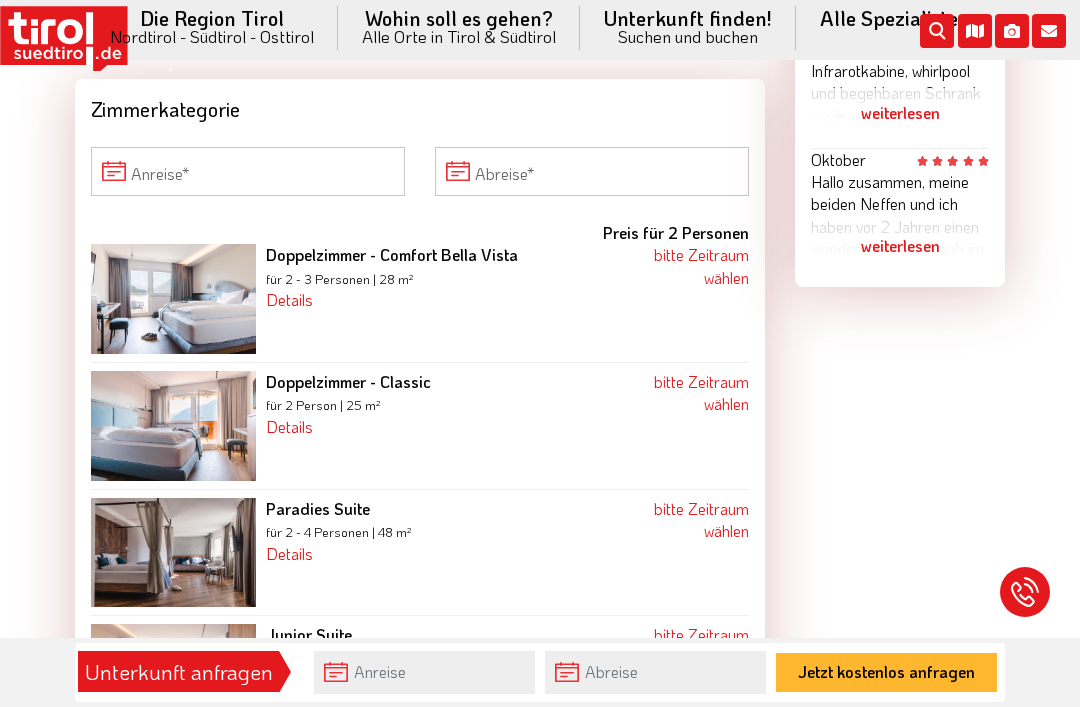 click at bounding box center [173, 299] 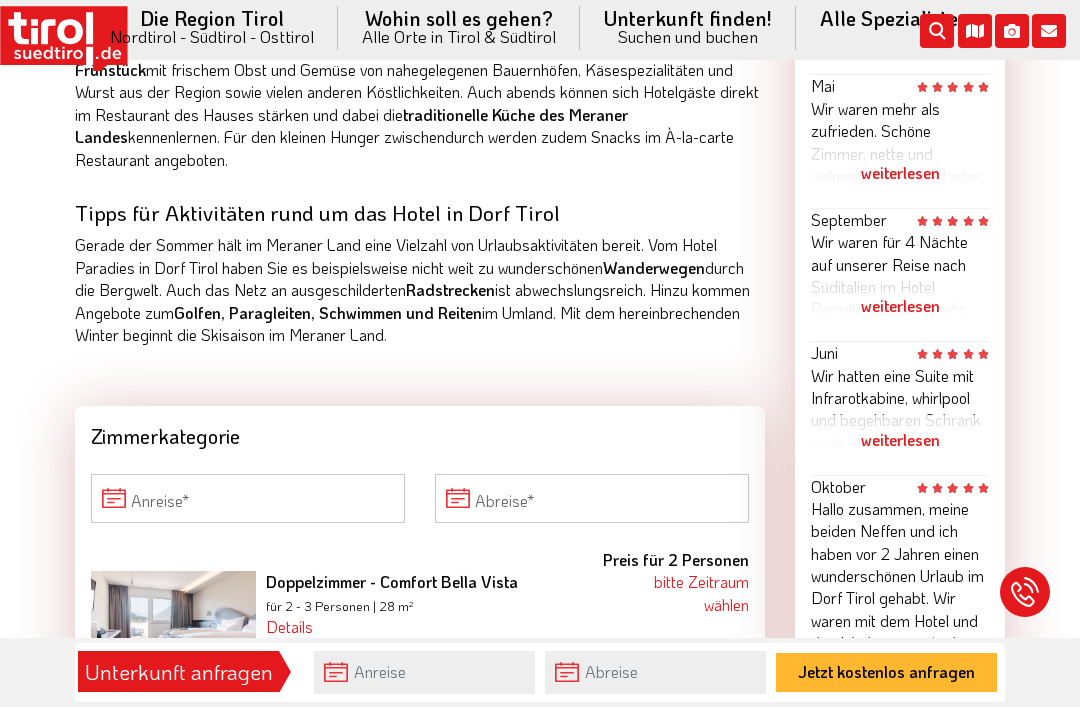 scroll, scrollTop: 1535, scrollLeft: 0, axis: vertical 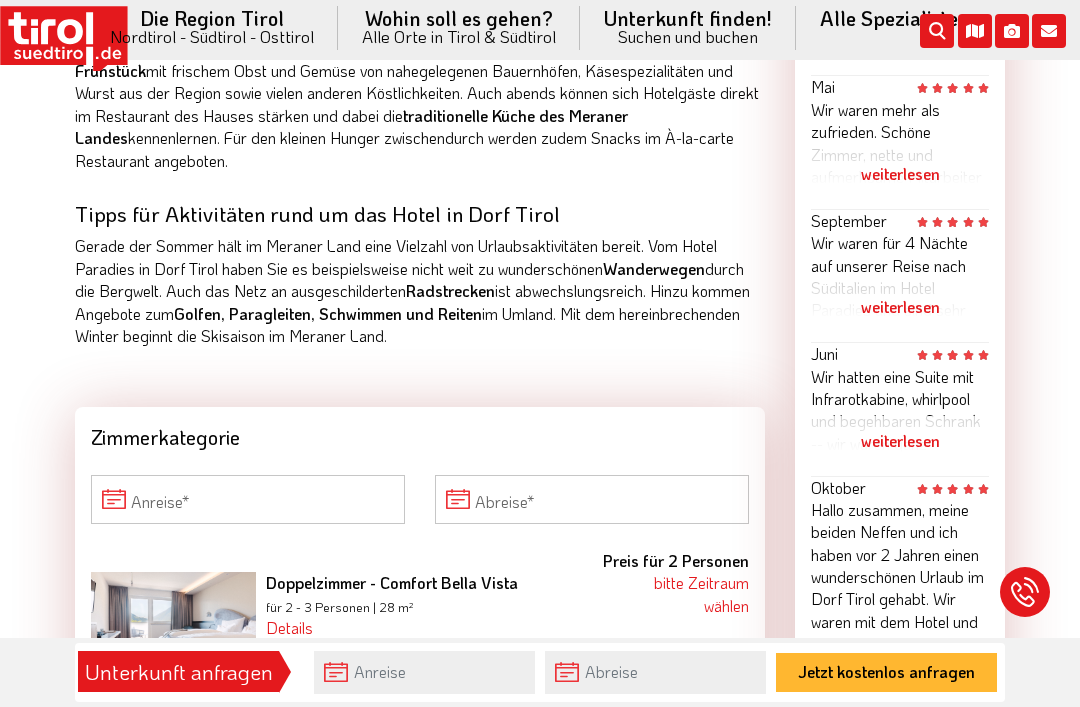 click on "weiterlesen" at bounding box center [900, 441] 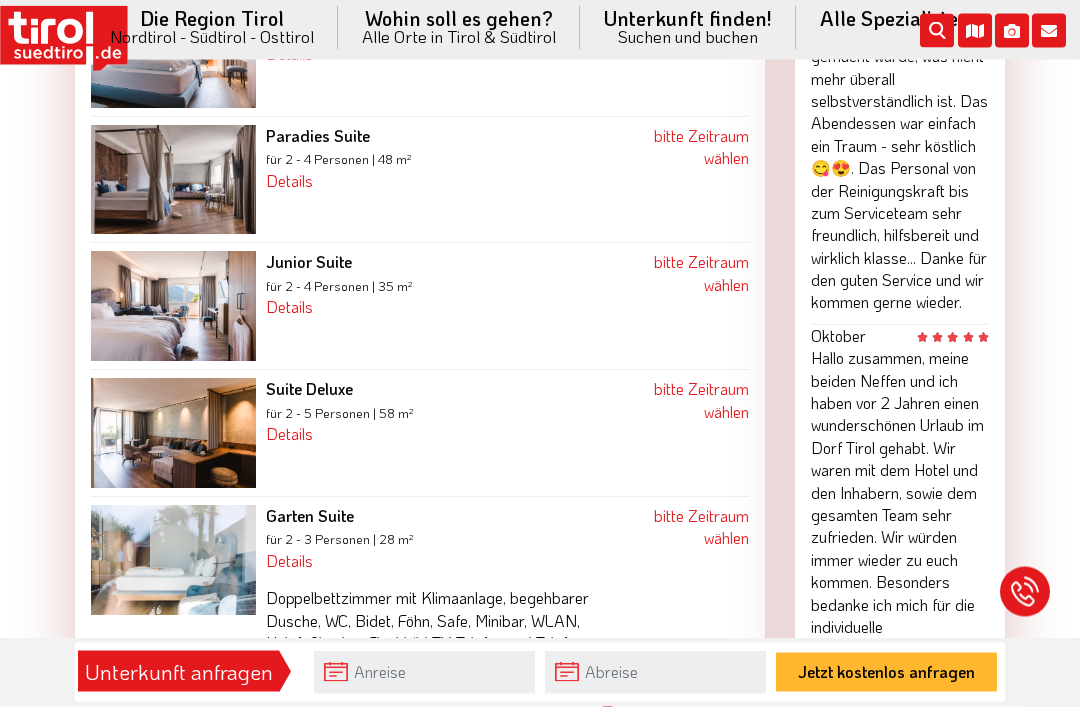 scroll, scrollTop: 2237, scrollLeft: 0, axis: vertical 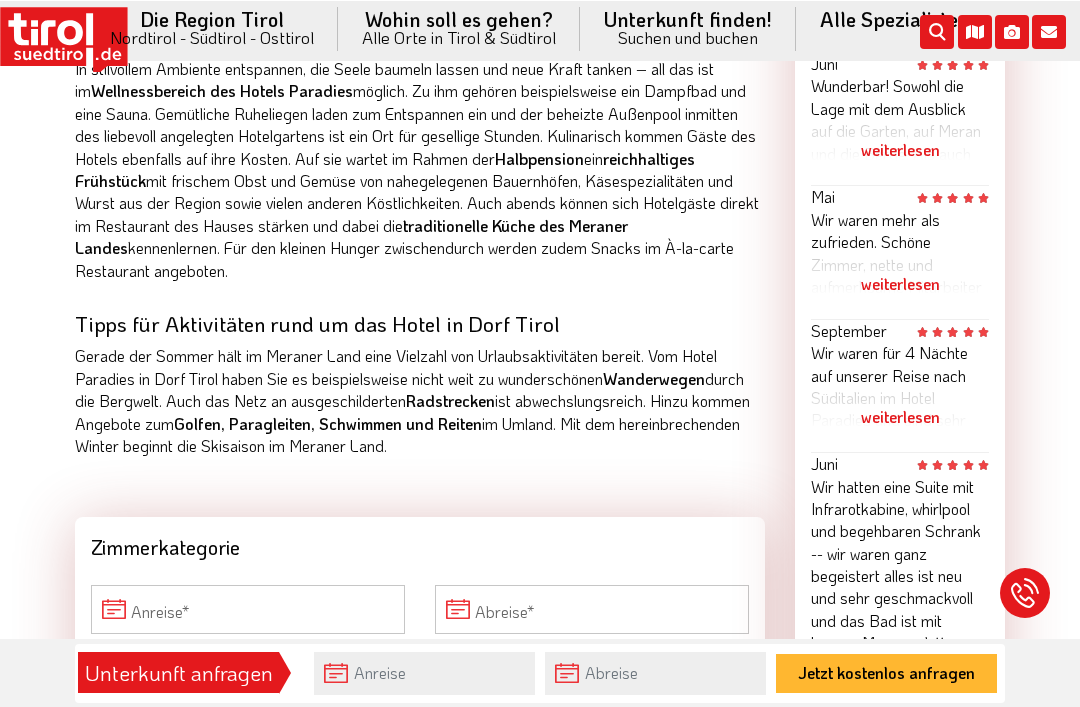 click on "weiterlesen" at bounding box center [900, 416] 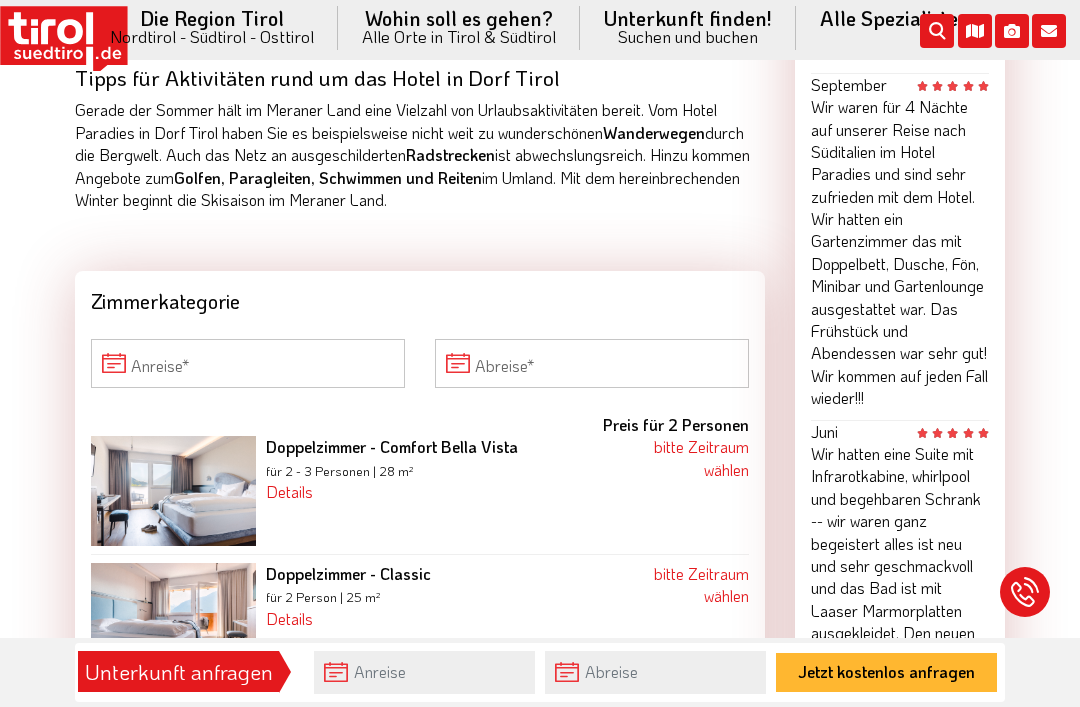 scroll, scrollTop: 1674, scrollLeft: 0, axis: vertical 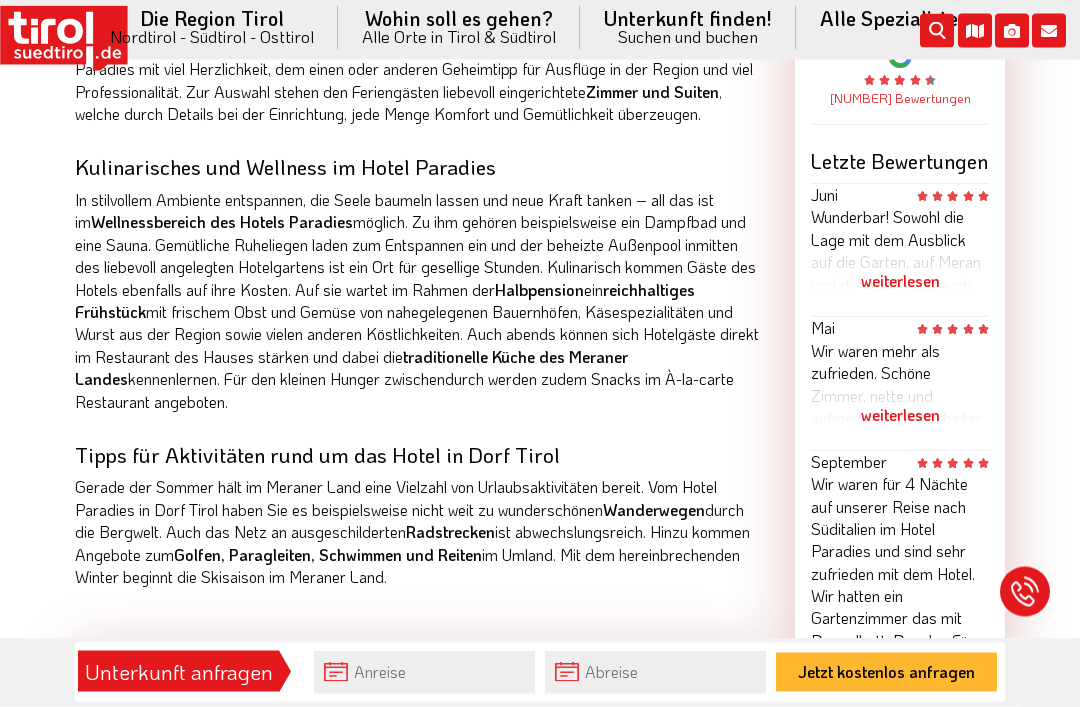 click on "weiterlesen" at bounding box center (900, 416) 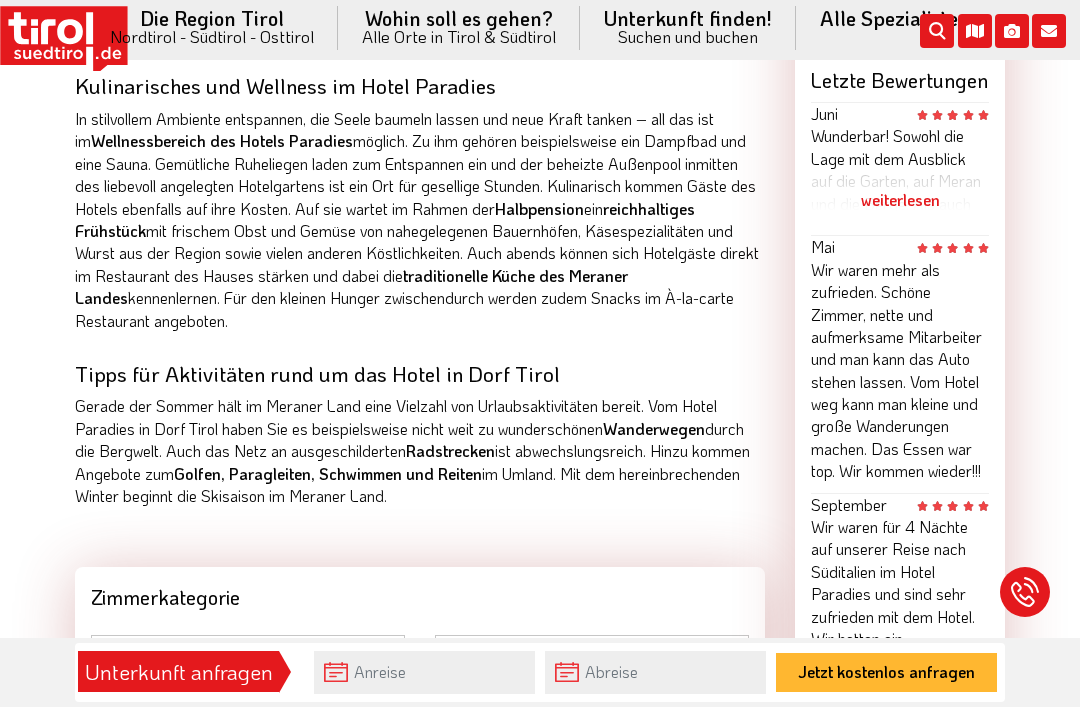 scroll, scrollTop: 1338, scrollLeft: 0, axis: vertical 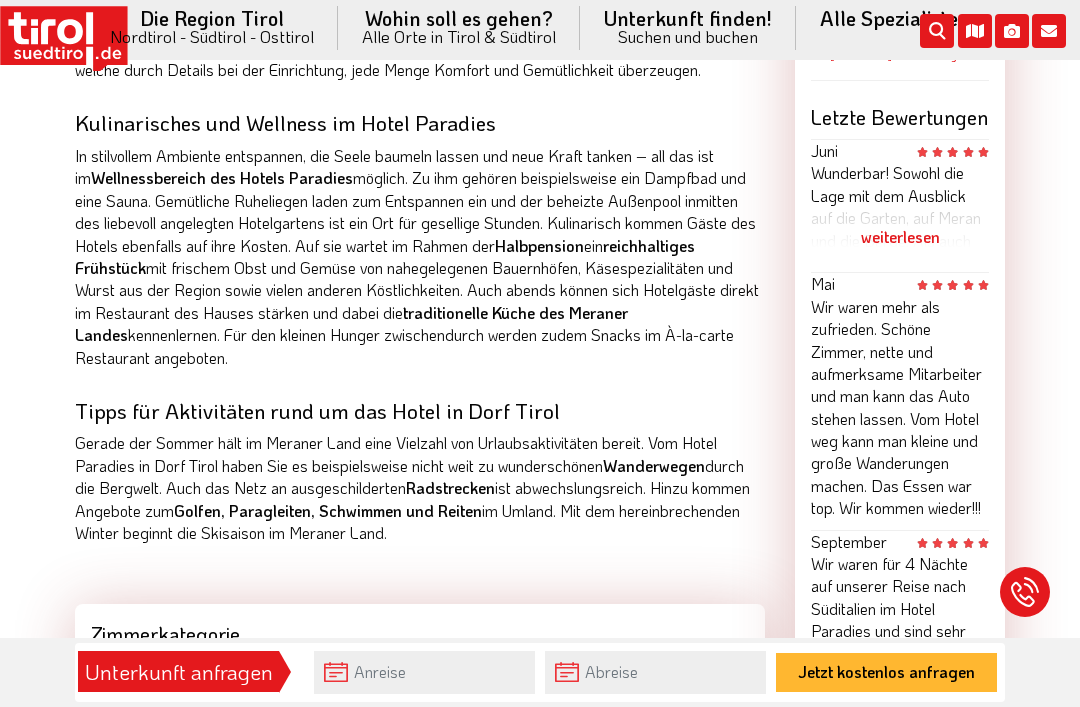 click on "weiterlesen" at bounding box center (900, 237) 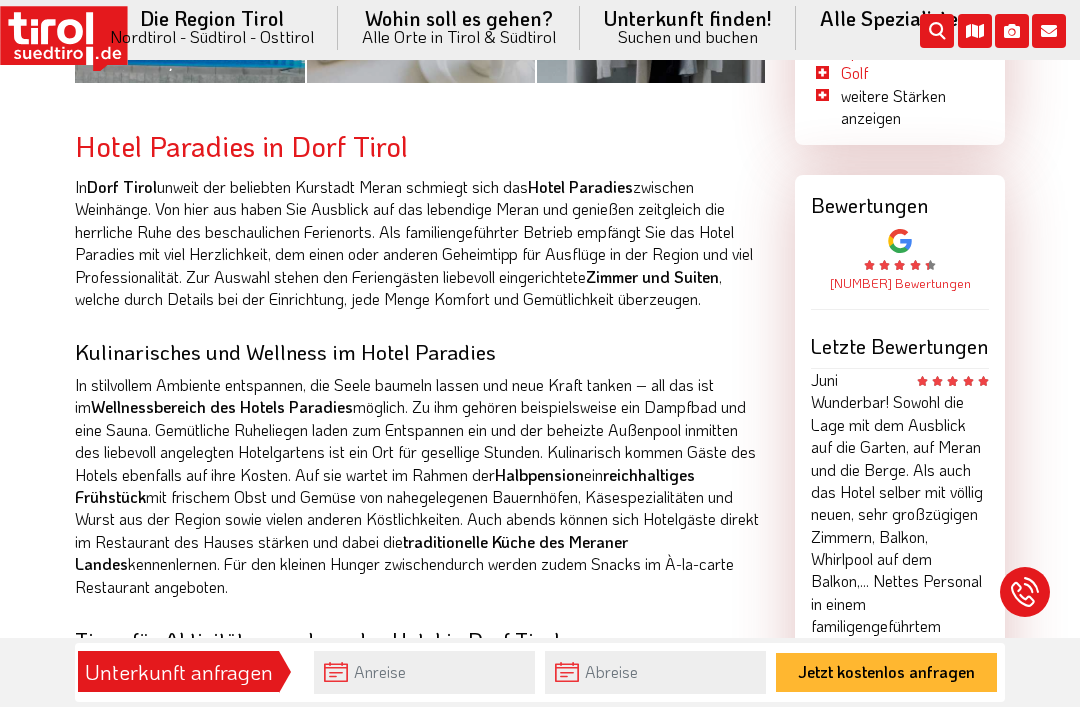 scroll, scrollTop: 1107, scrollLeft: 0, axis: vertical 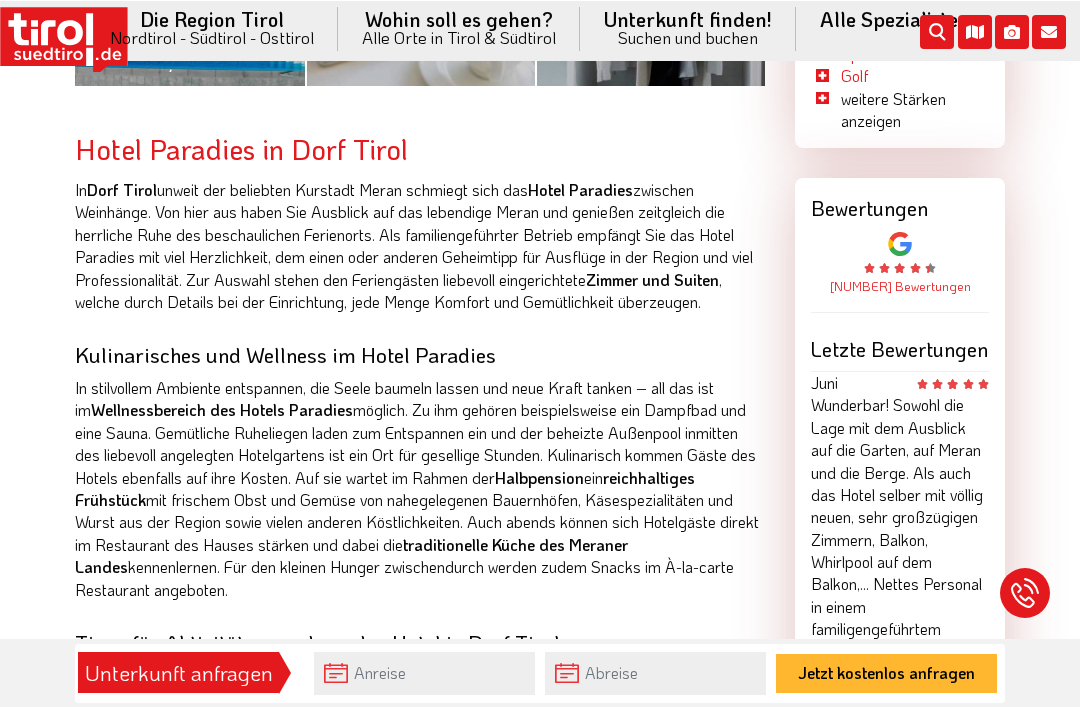 click on "[NUMBER] Bewertungen" at bounding box center [900, 285] 